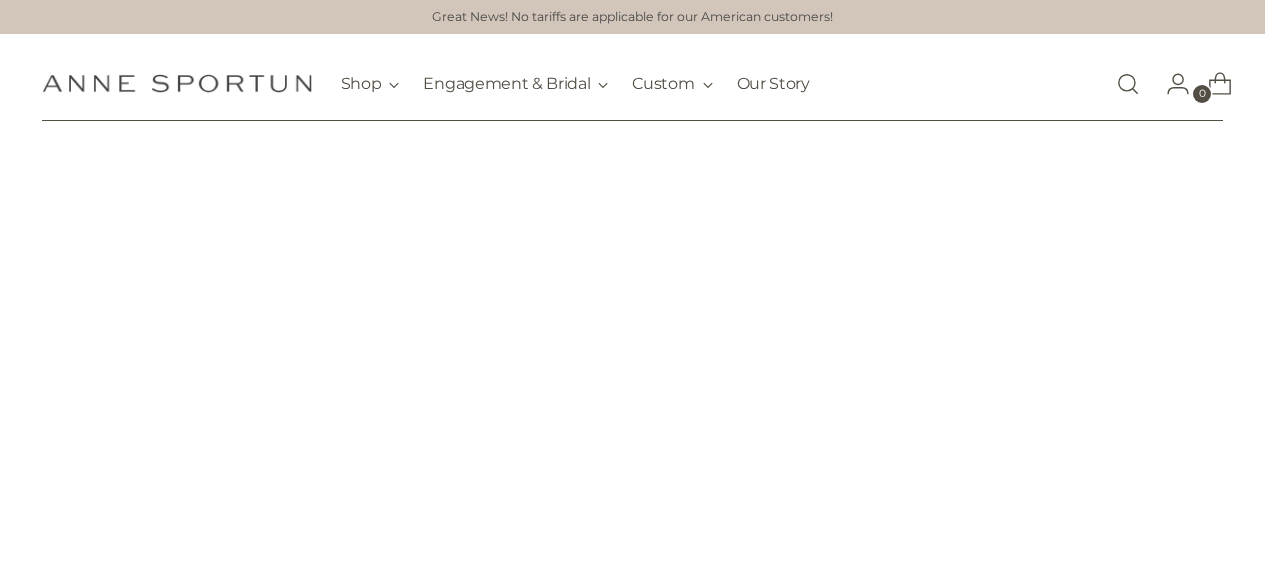 scroll, scrollTop: 0, scrollLeft: 0, axis: both 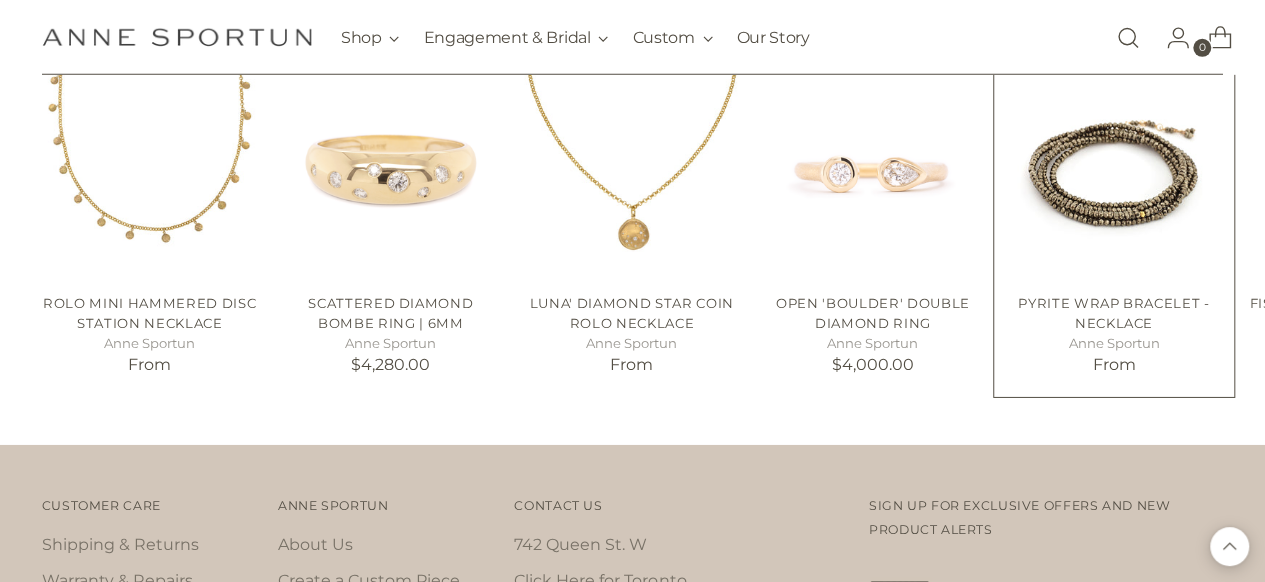 click at bounding box center [0, 0] 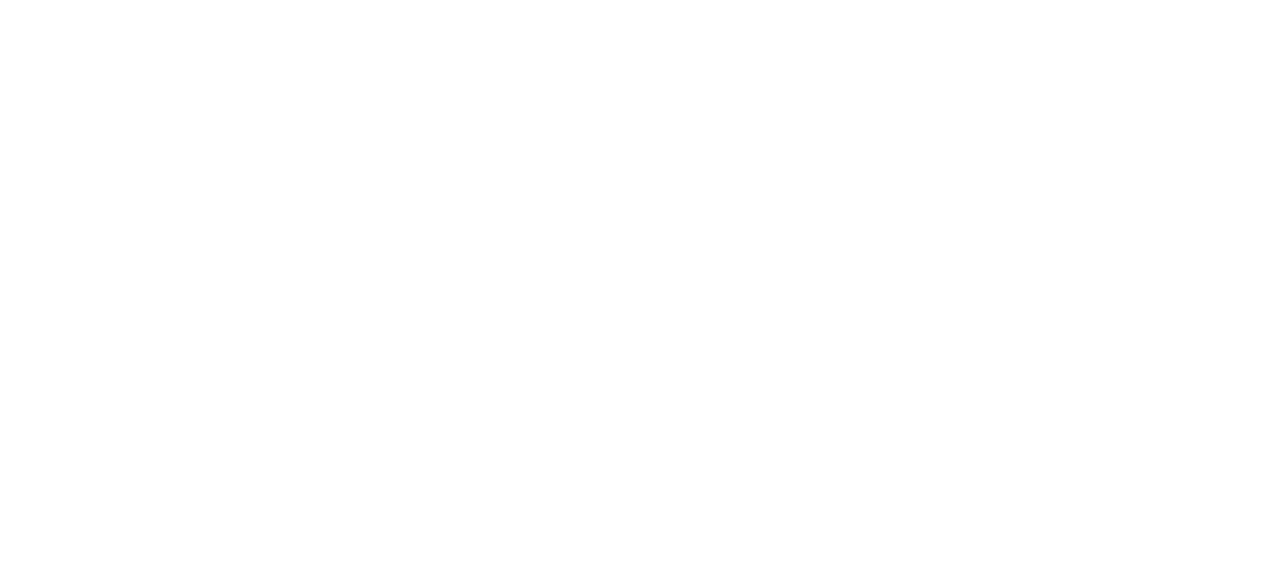 scroll, scrollTop: 0, scrollLeft: 0, axis: both 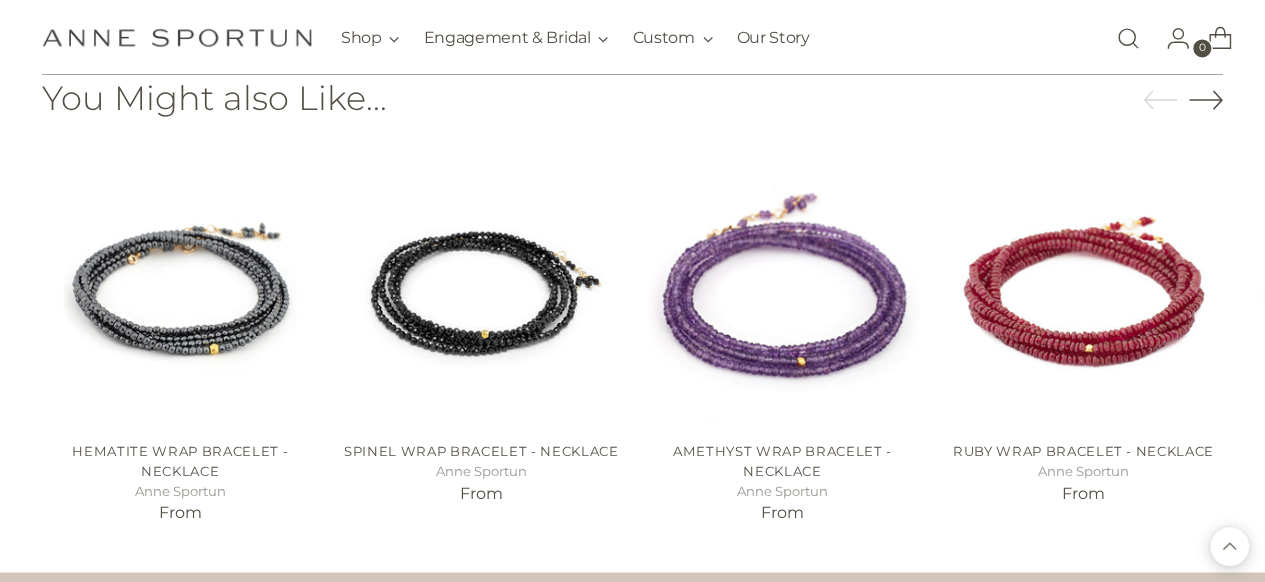 click 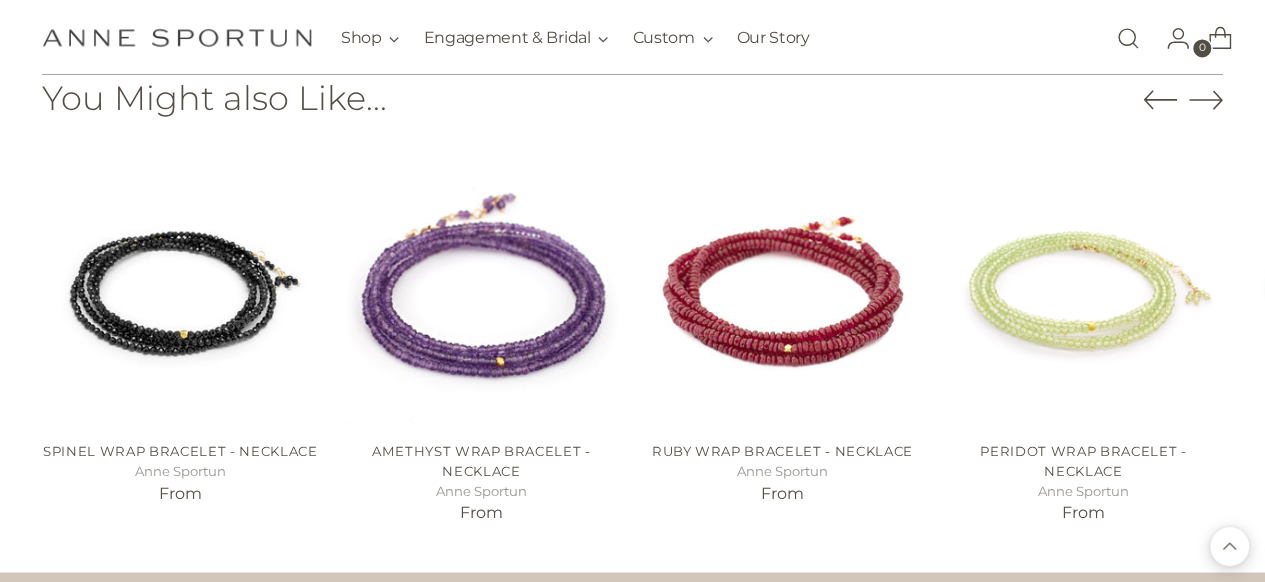 click 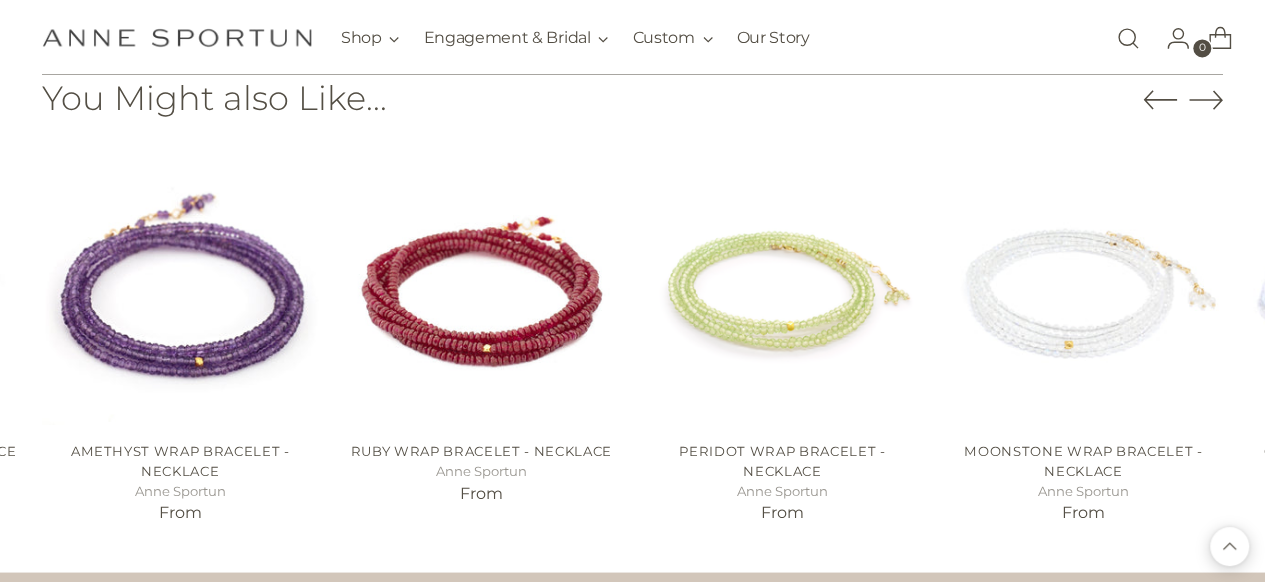 click 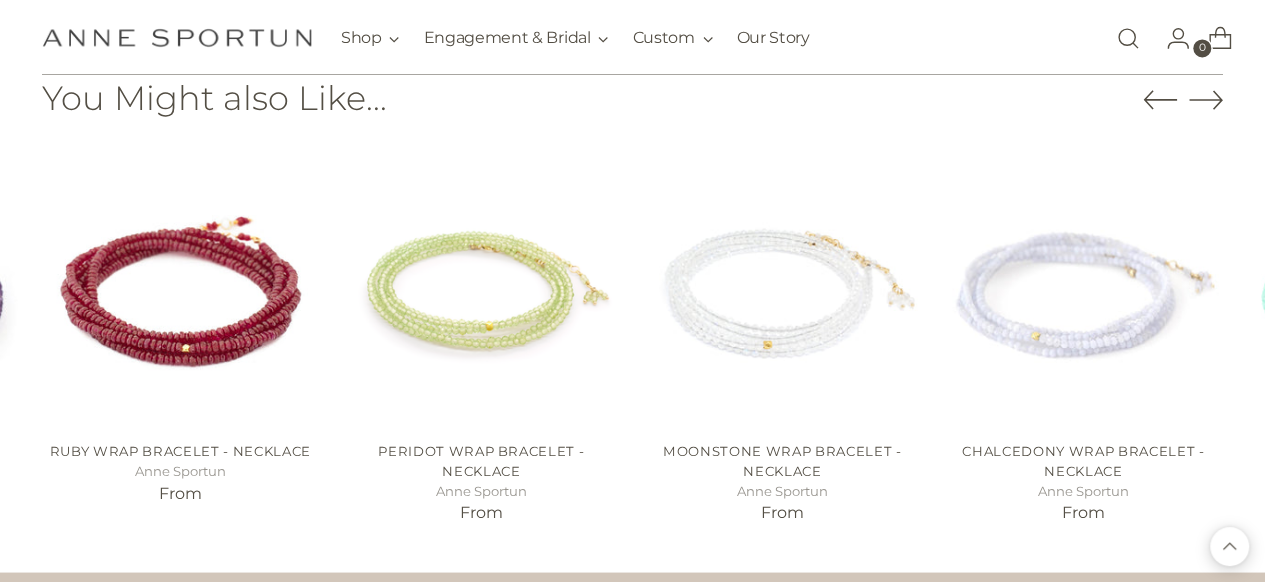 click 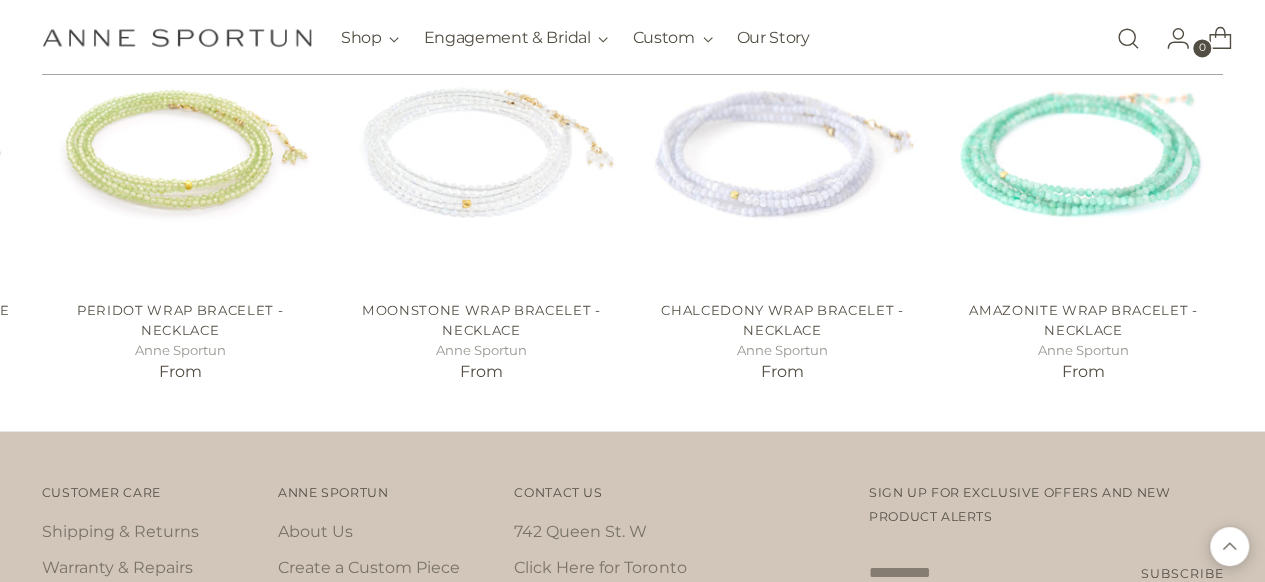 scroll, scrollTop: 1546, scrollLeft: 0, axis: vertical 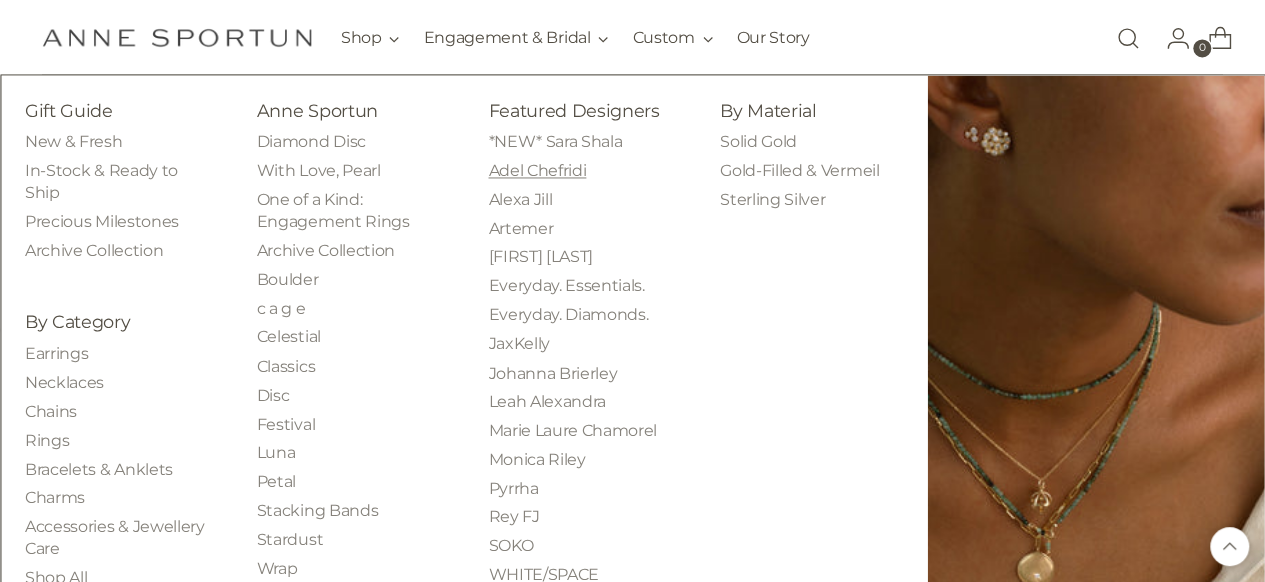 click on "Adel Chefridi" at bounding box center (537, 170) 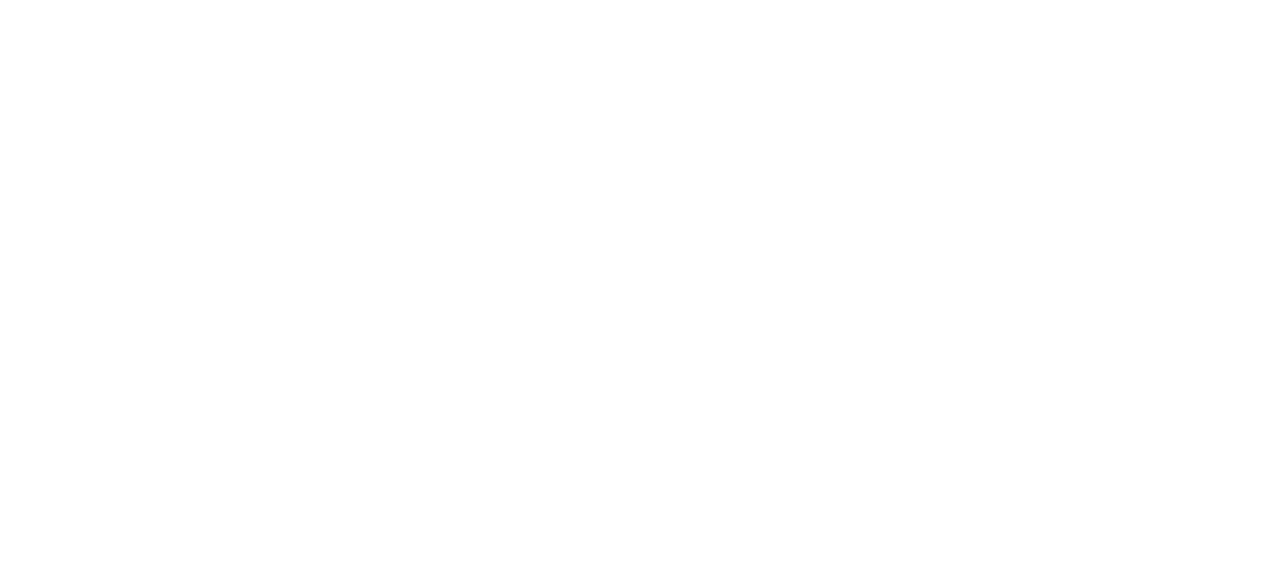 scroll, scrollTop: 0, scrollLeft: 0, axis: both 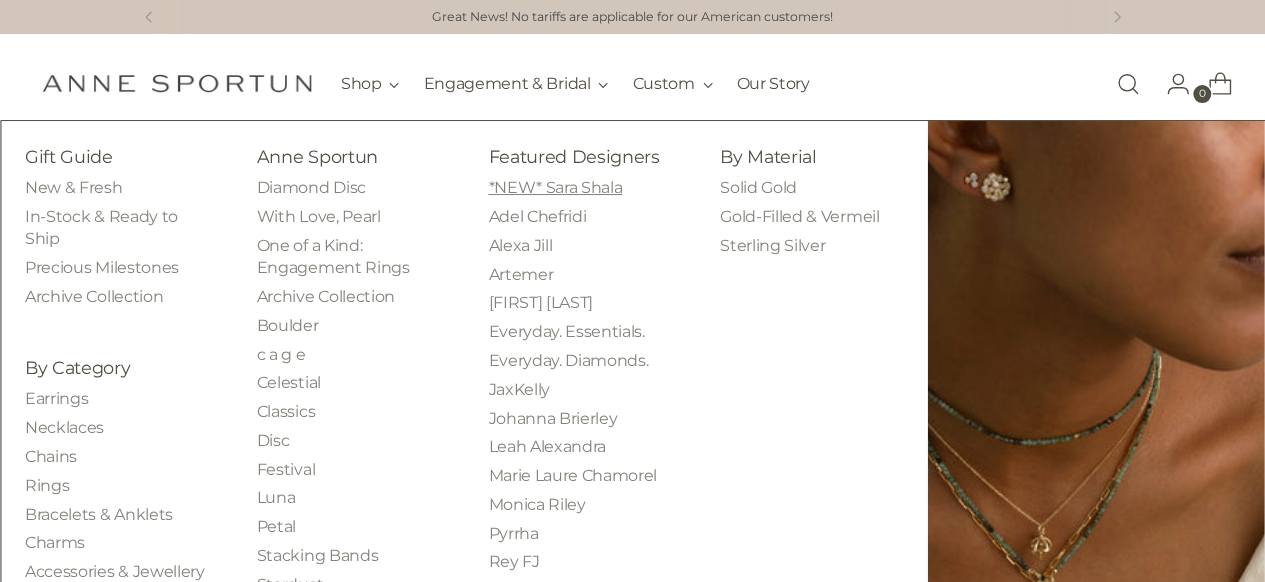 click on "*NEW* Sara Shala" at bounding box center (555, 187) 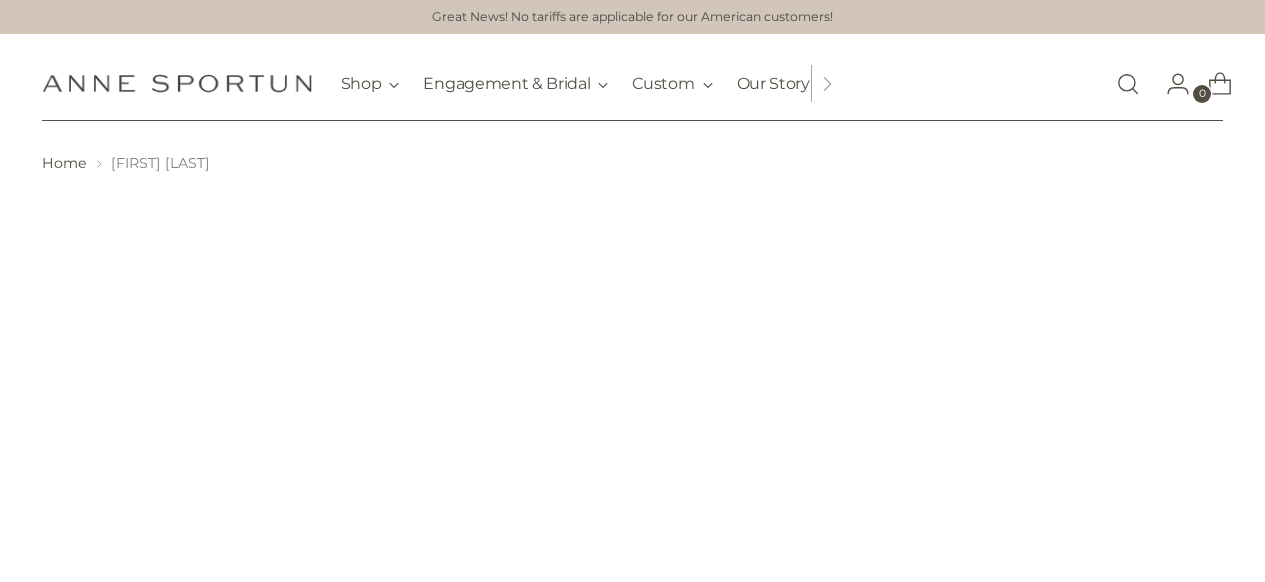 scroll, scrollTop: 0, scrollLeft: 0, axis: both 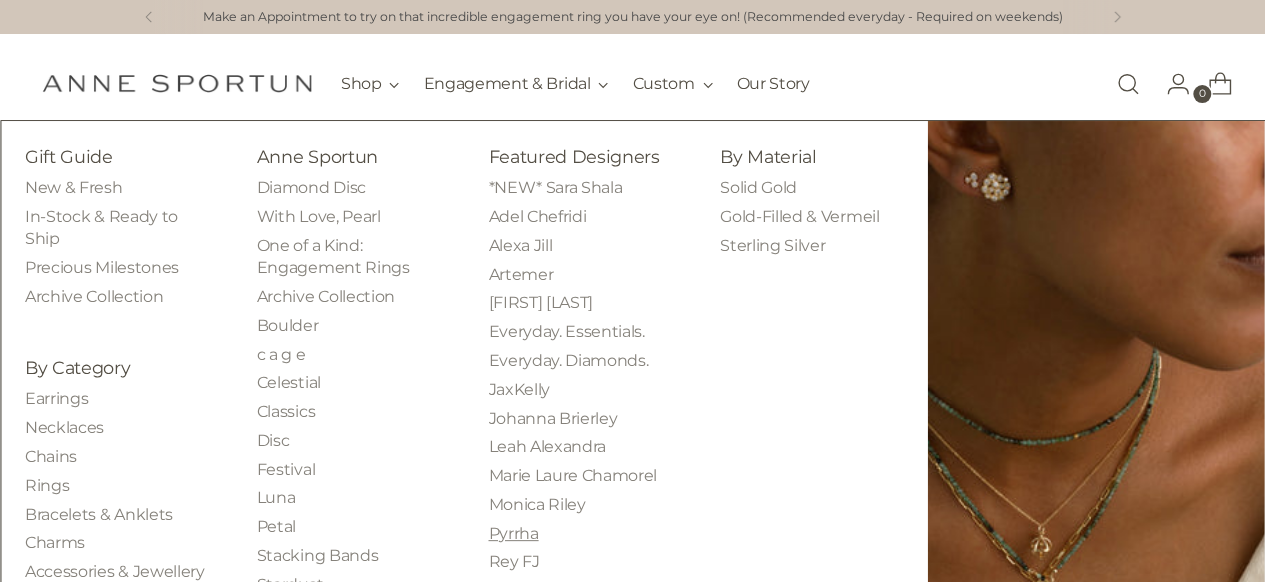 click on "Pyrrha" at bounding box center (513, 533) 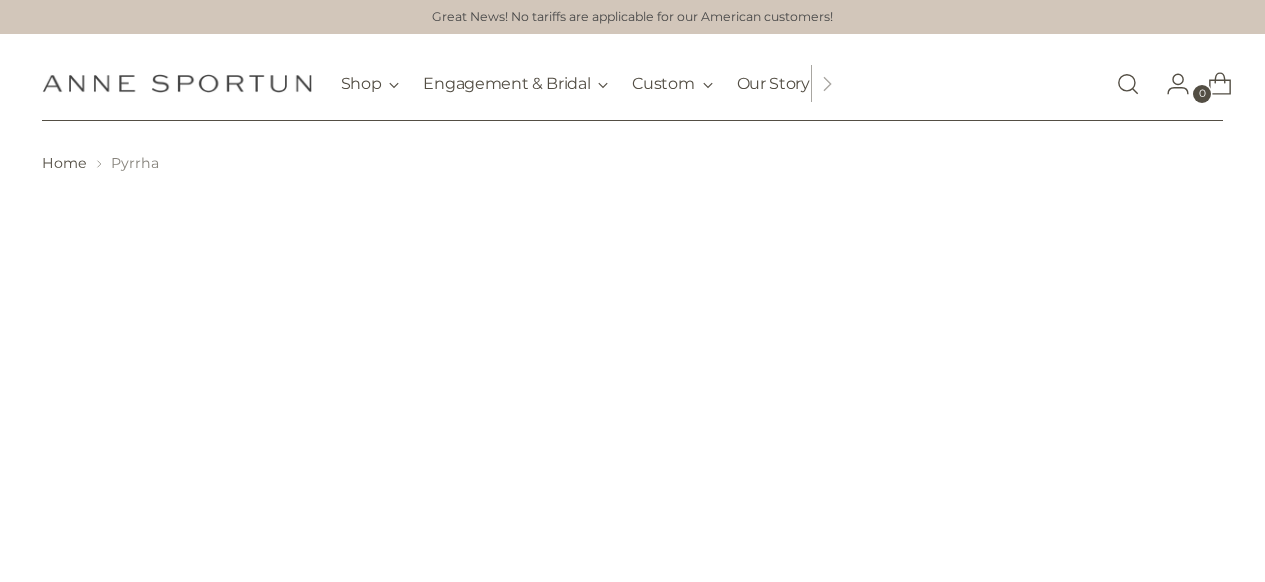 scroll, scrollTop: 0, scrollLeft: 0, axis: both 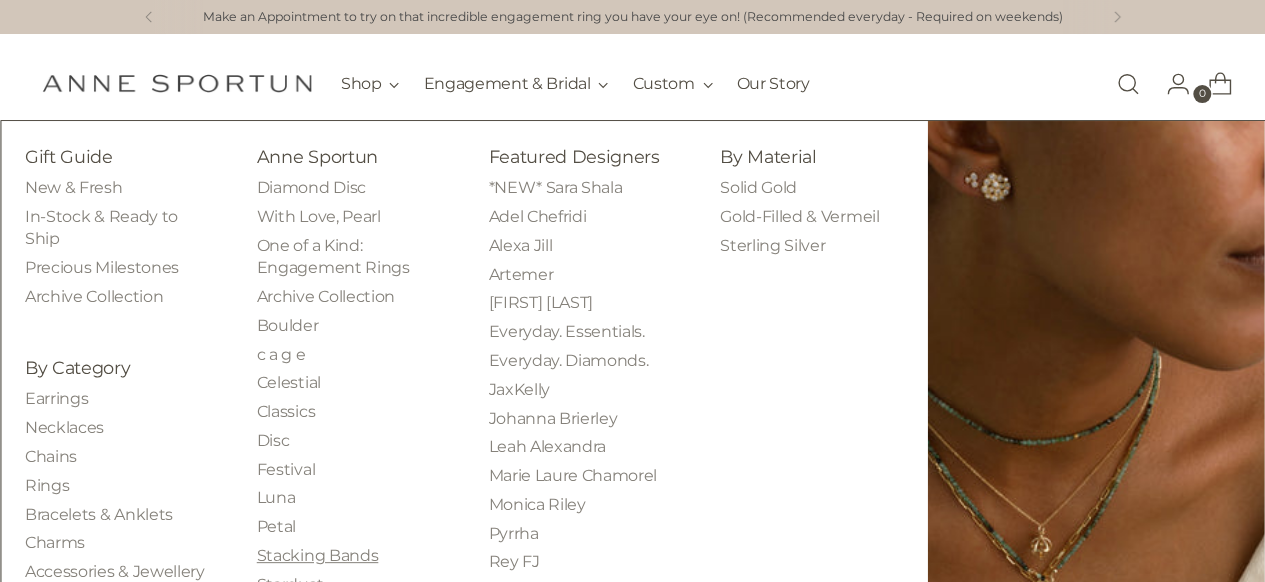 click on "Stacking Bands" at bounding box center [318, 555] 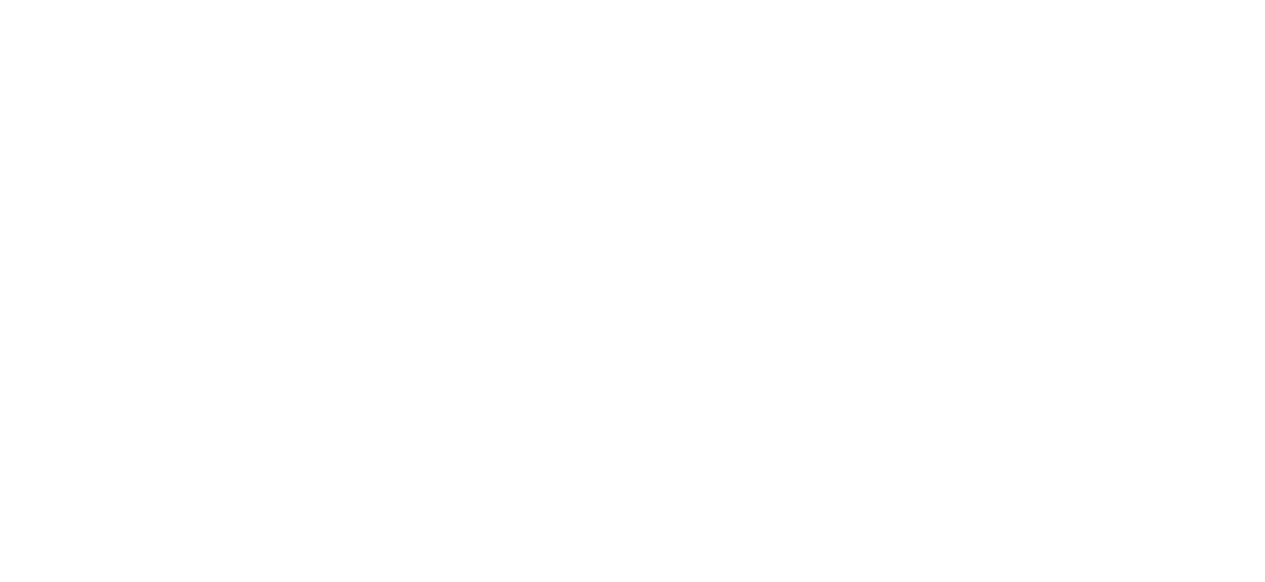scroll, scrollTop: 0, scrollLeft: 0, axis: both 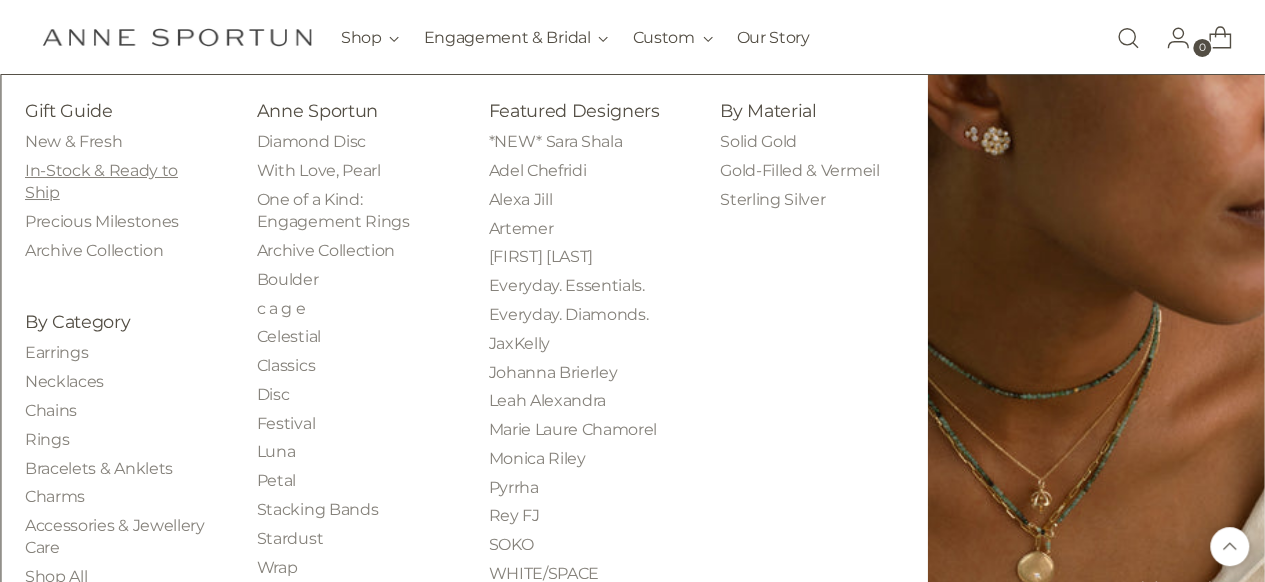 click on "In-Stock & Ready to Ship" at bounding box center [101, 181] 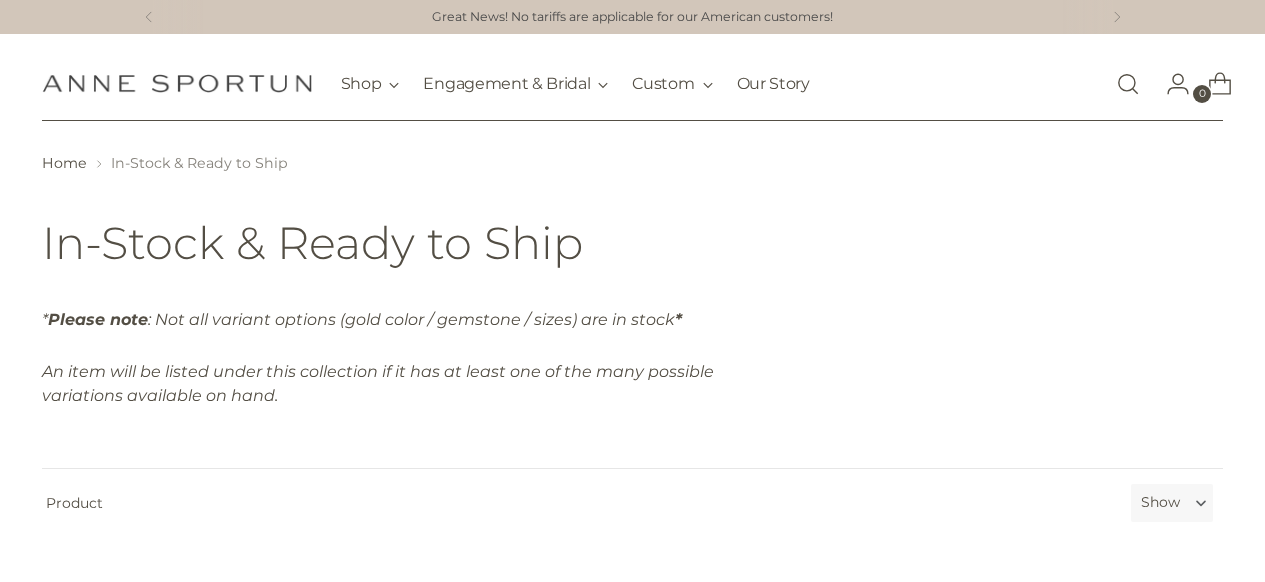 scroll, scrollTop: 0, scrollLeft: 0, axis: both 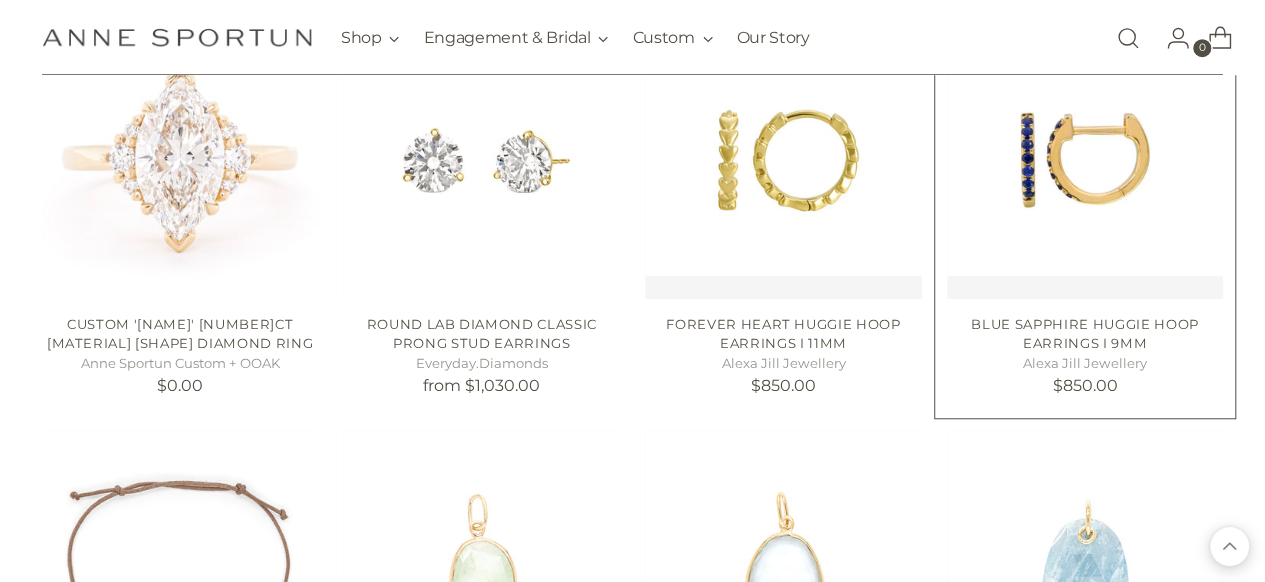 click at bounding box center [1085, 160] 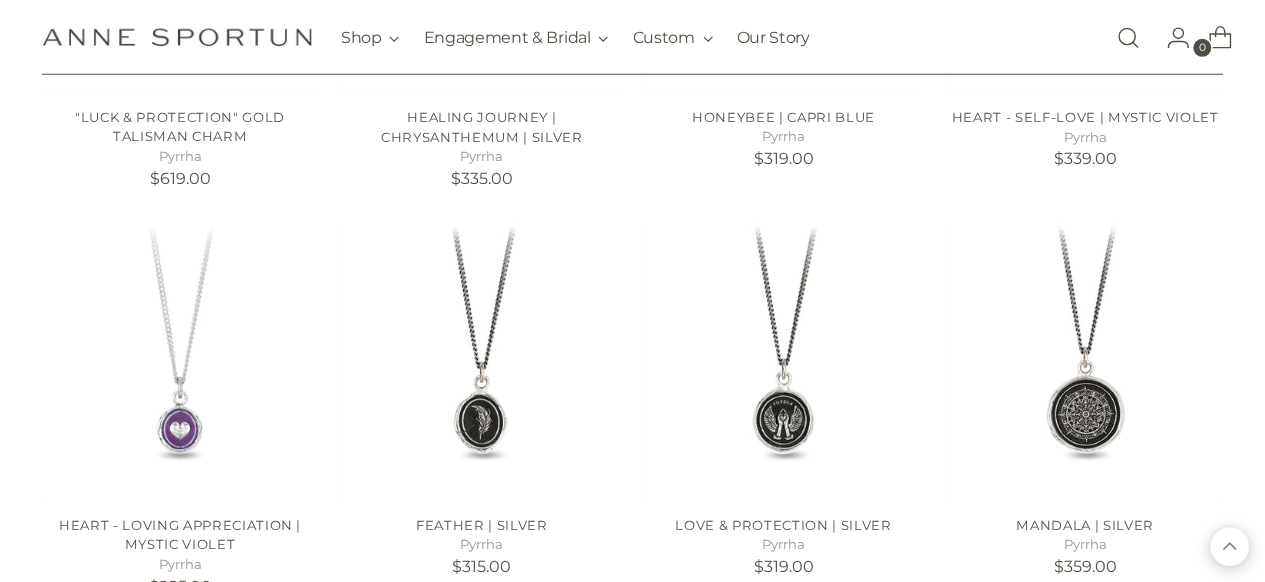 scroll, scrollTop: 3281, scrollLeft: 0, axis: vertical 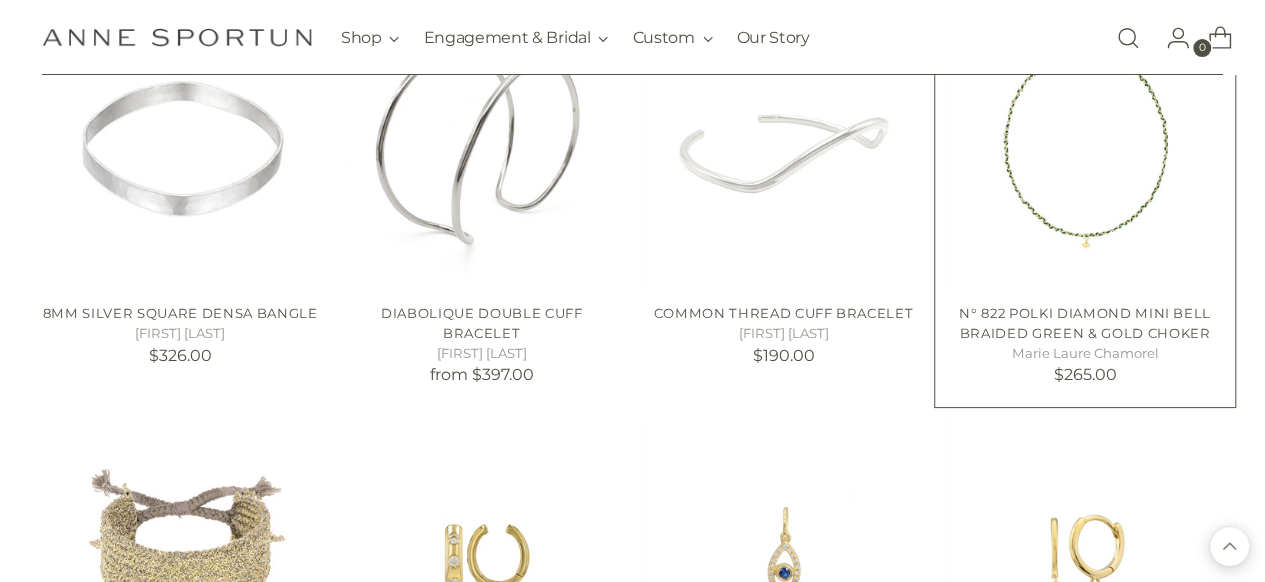 click at bounding box center (0, 0) 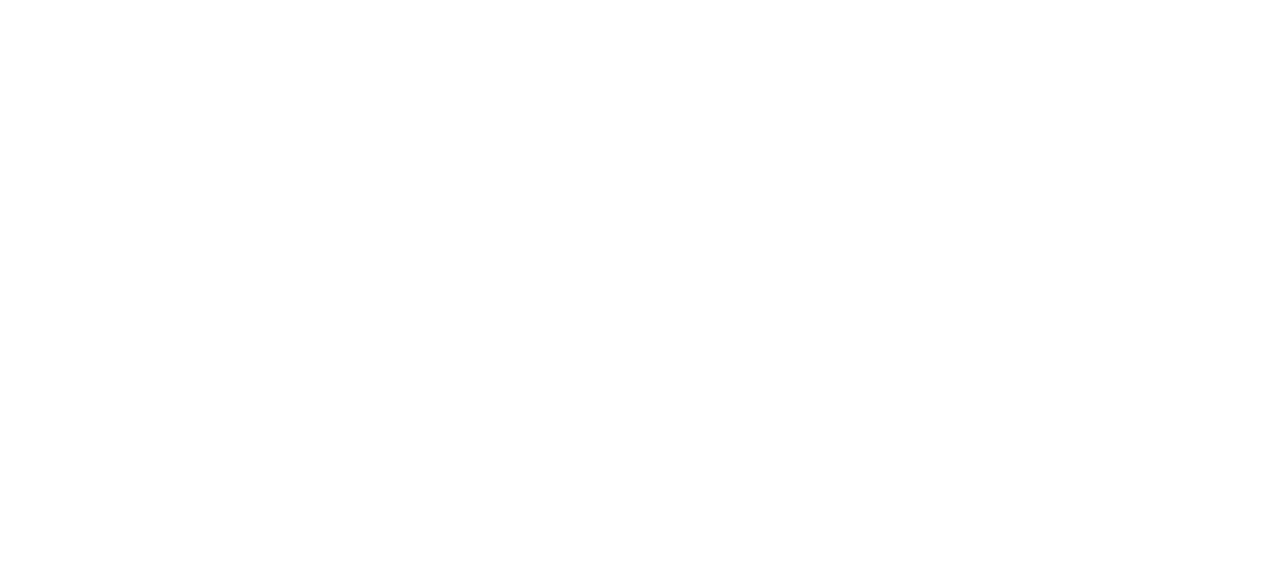 scroll, scrollTop: 0, scrollLeft: 0, axis: both 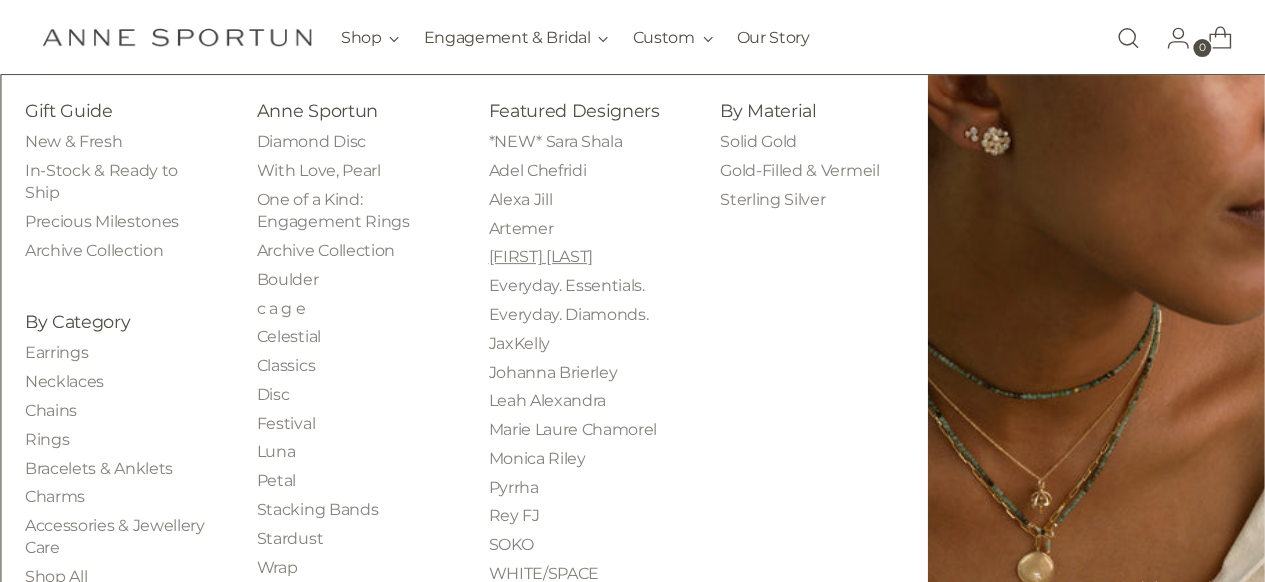 click on "[FIRST] [LAST]" at bounding box center (540, 256) 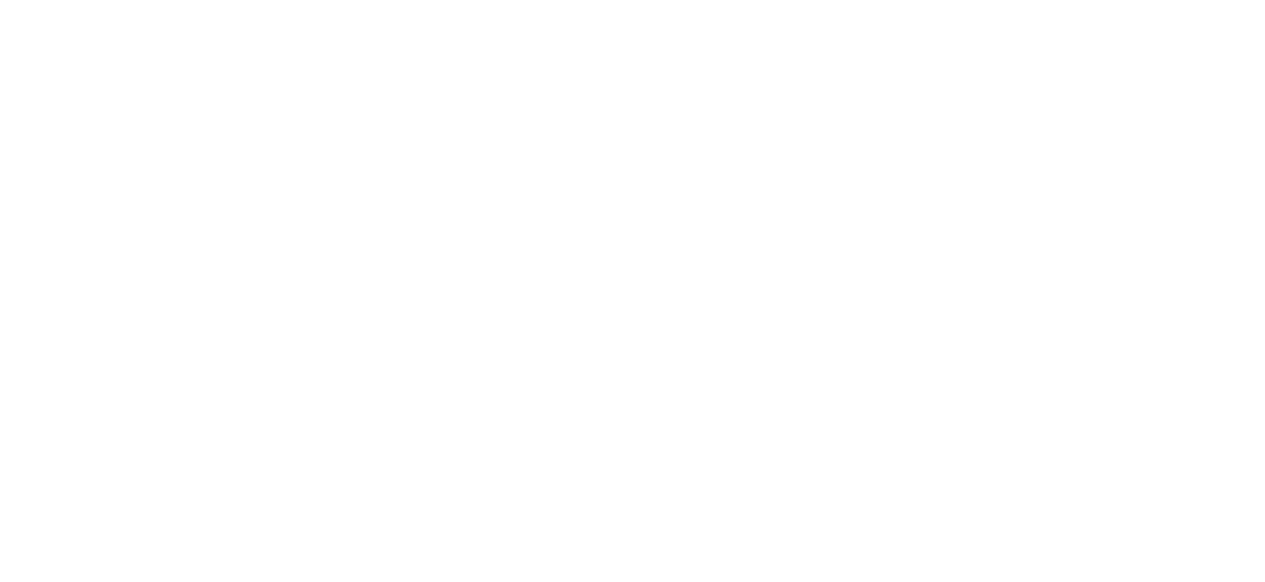 scroll, scrollTop: 0, scrollLeft: 0, axis: both 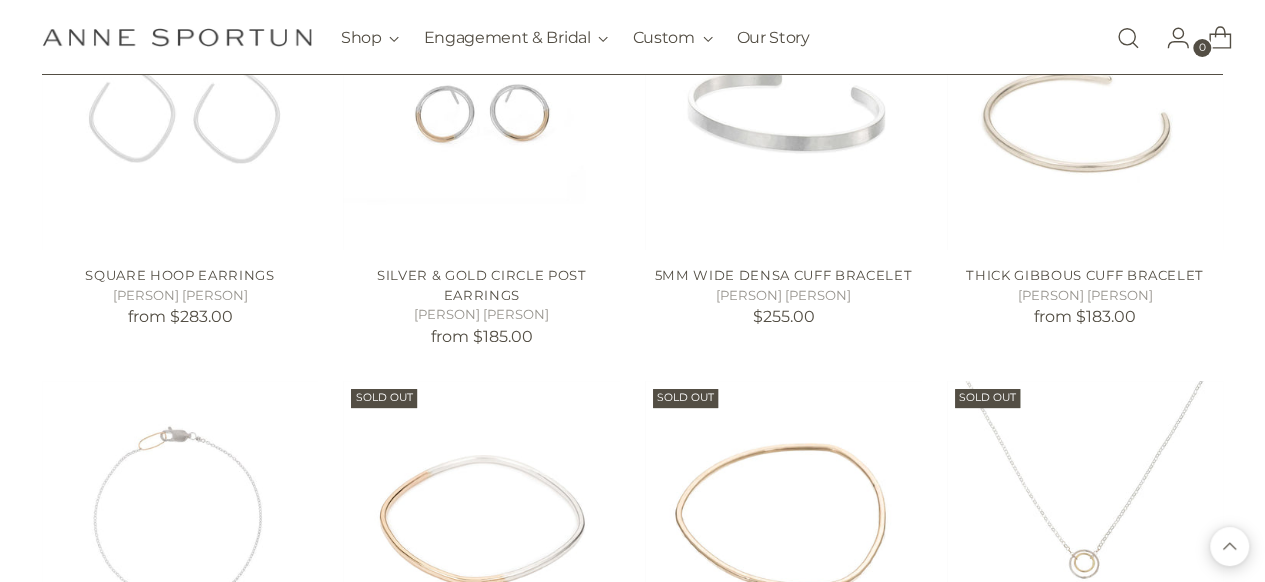 drag, startPoint x: 1255, startPoint y: 431, endPoint x: 1270, endPoint y: 403, distance: 31.764761 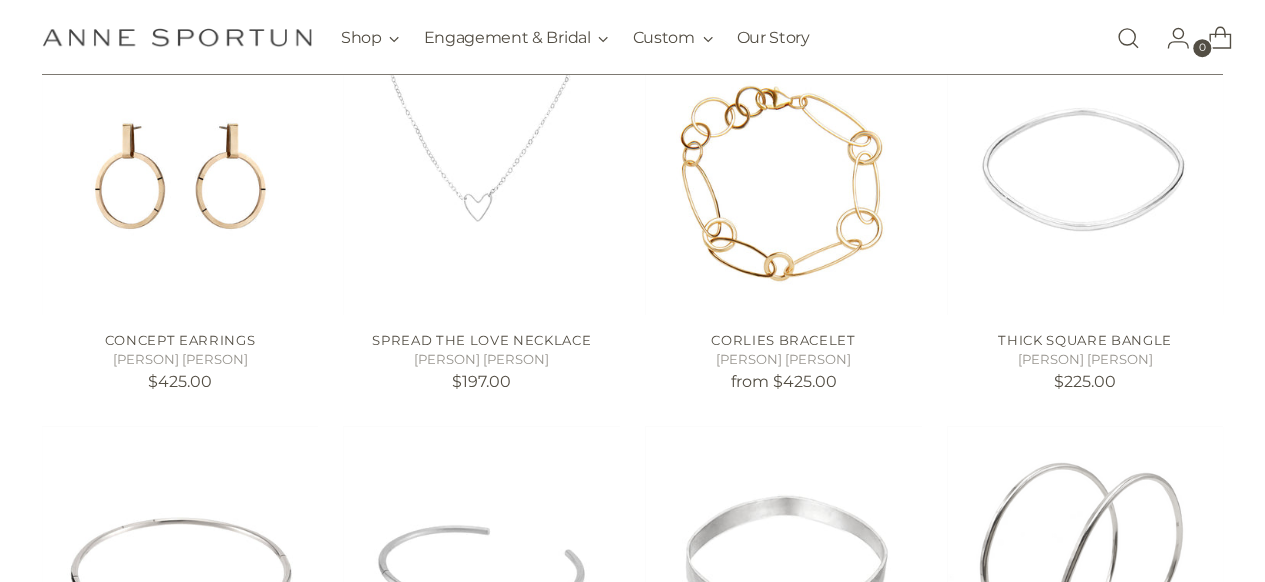 scroll, scrollTop: 0, scrollLeft: 0, axis: both 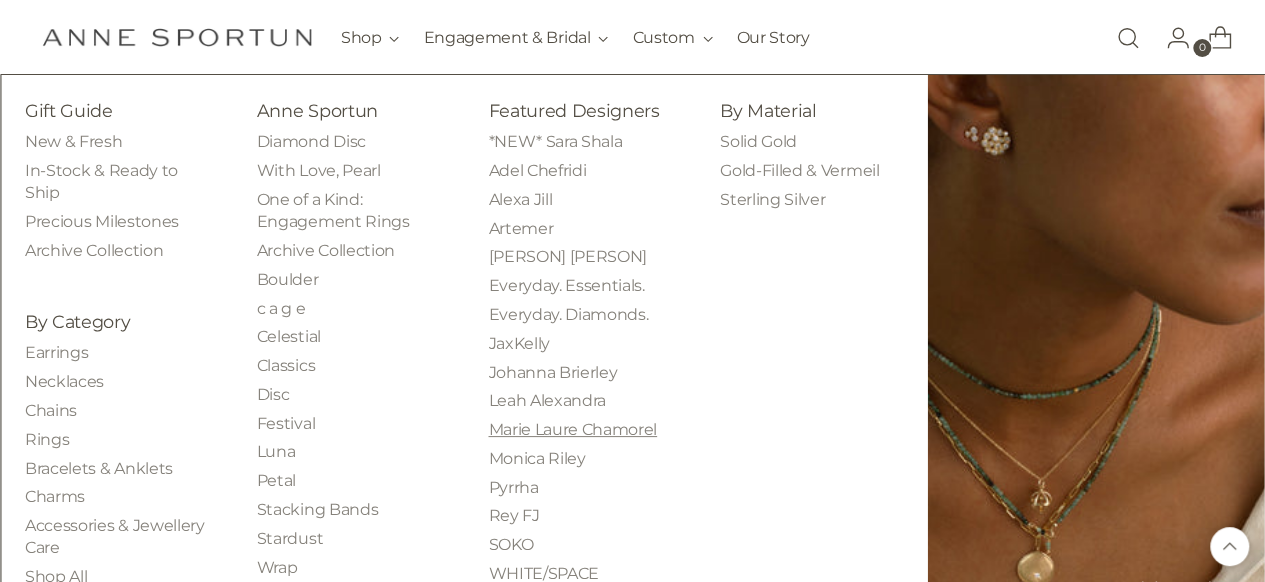 click on "Marie Laure Chamorel" at bounding box center [572, 429] 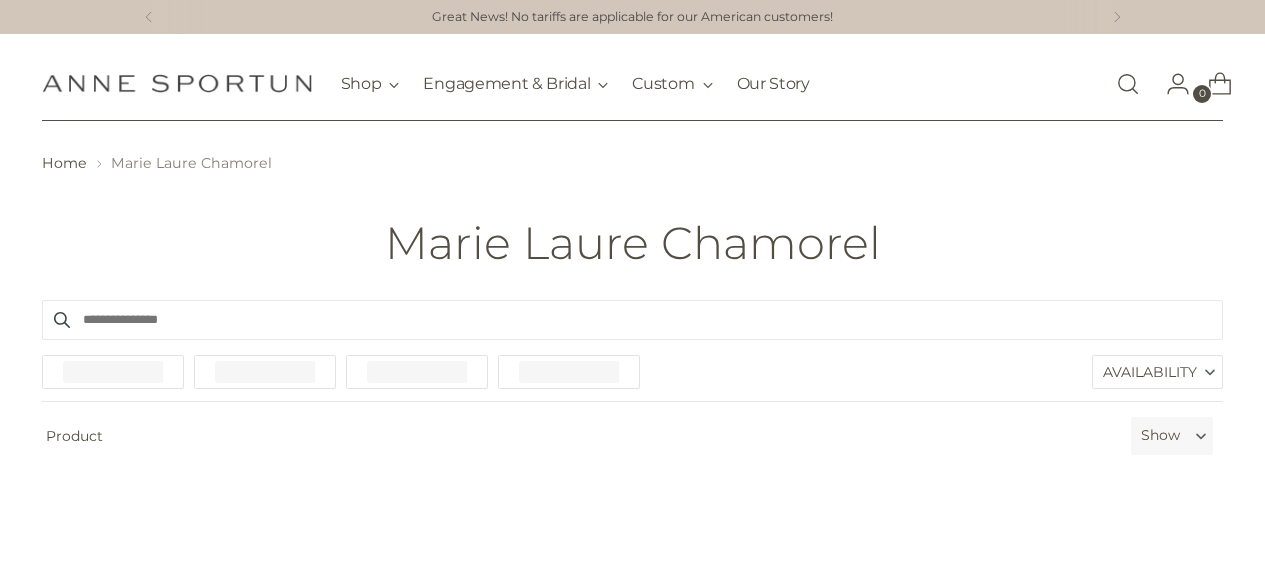 scroll, scrollTop: 0, scrollLeft: 0, axis: both 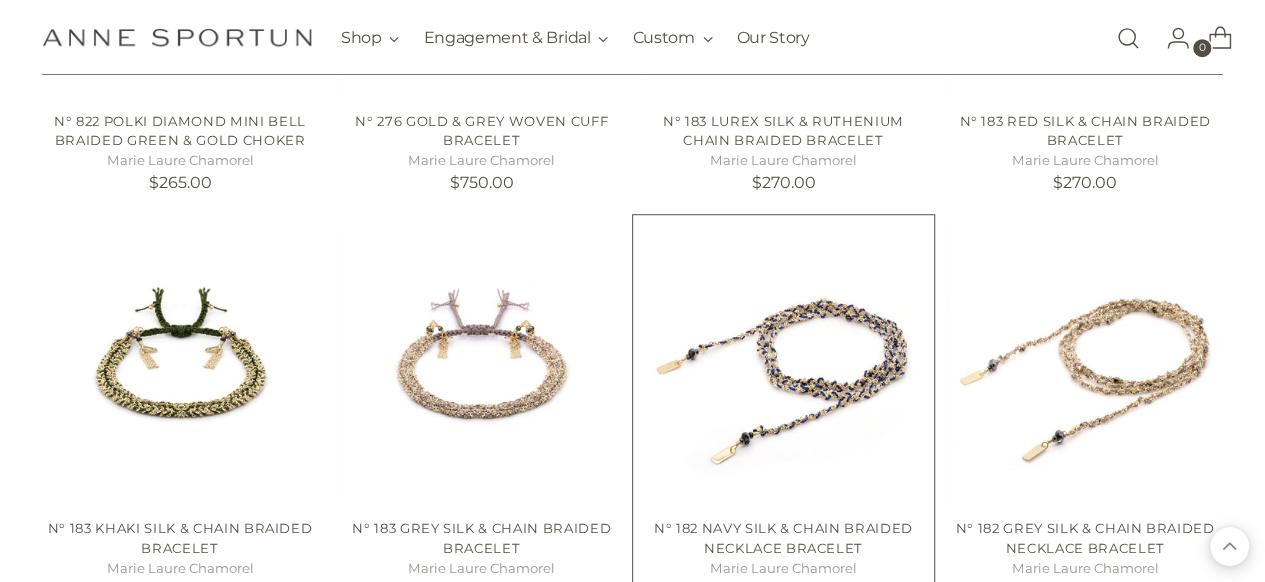 click at bounding box center (0, 0) 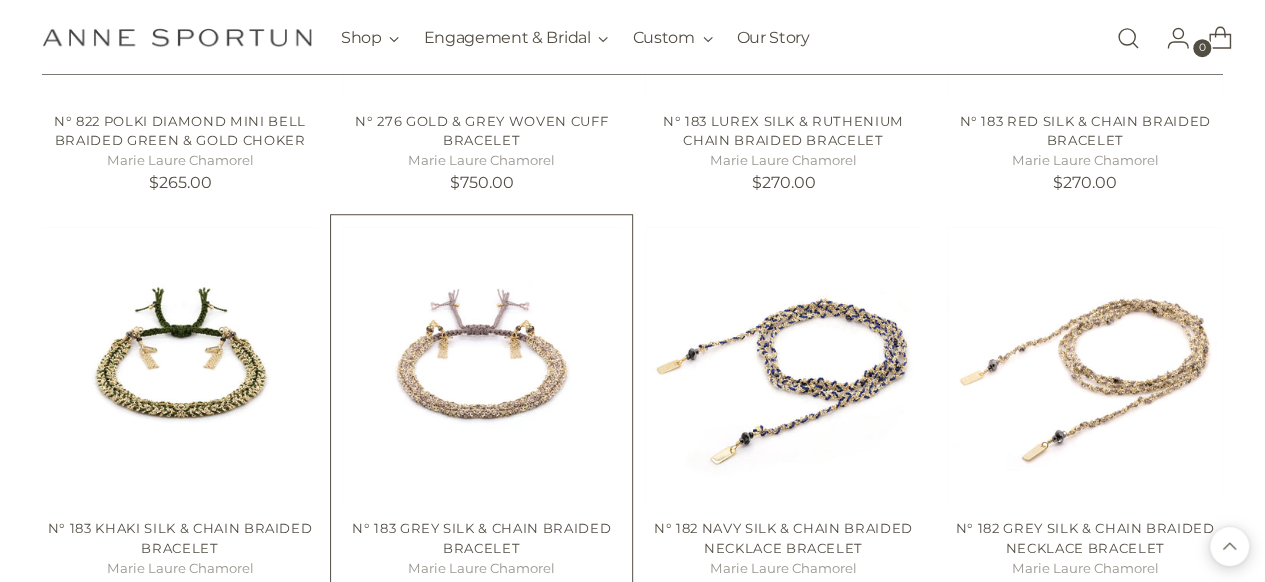 click at bounding box center (0, 0) 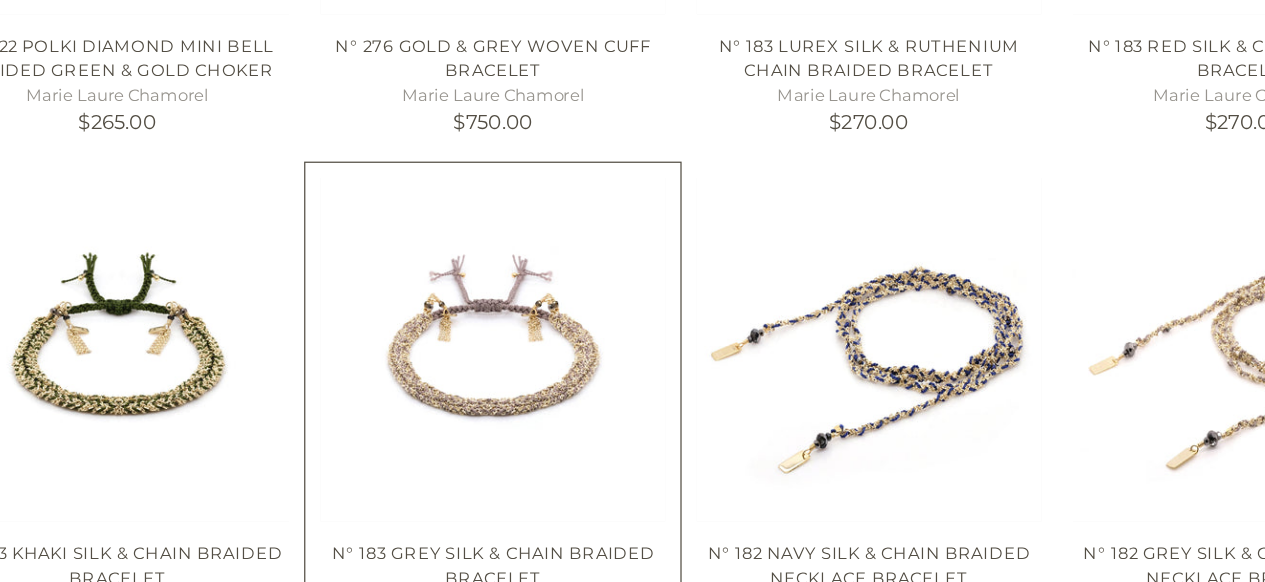 scroll, scrollTop: 663, scrollLeft: 0, axis: vertical 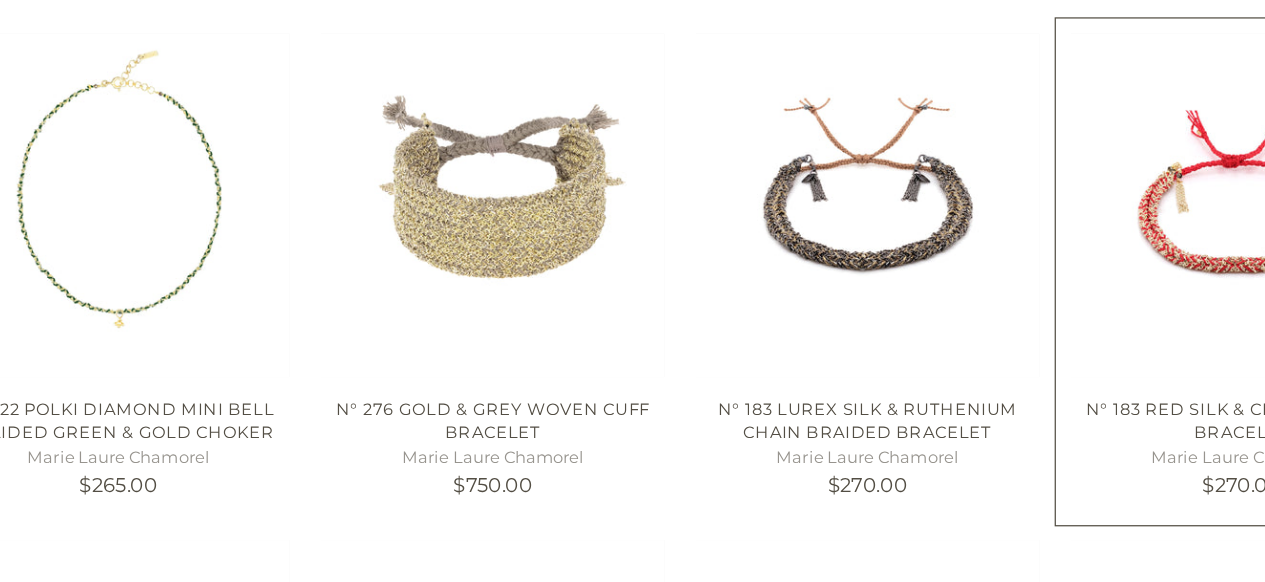 click at bounding box center (0, 0) 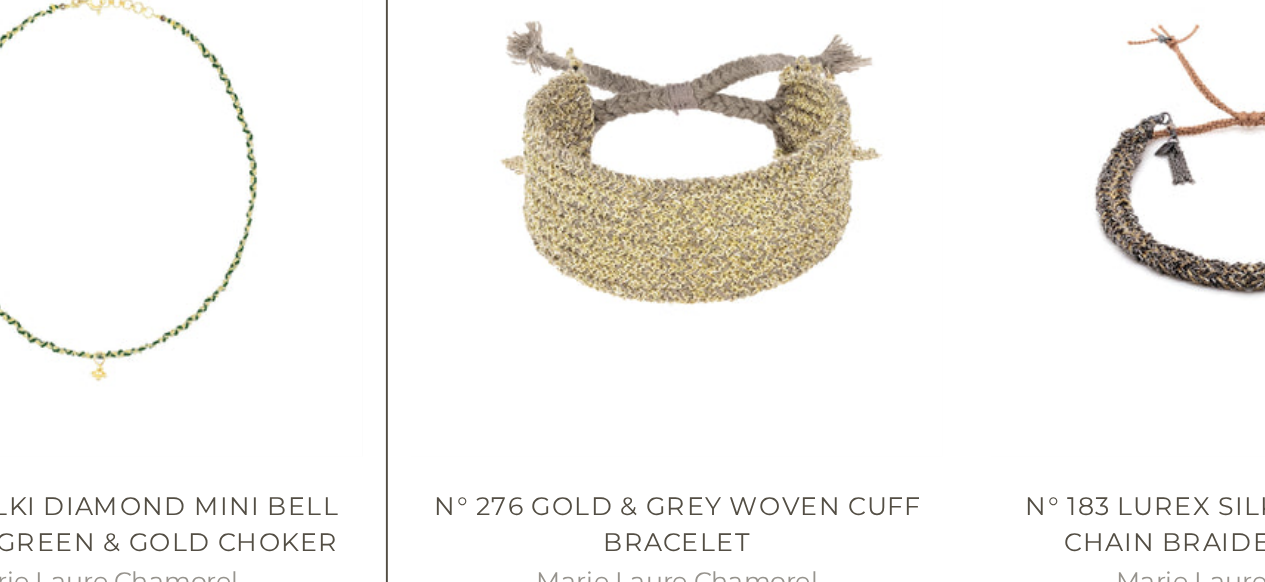 scroll, scrollTop: 346, scrollLeft: 0, axis: vertical 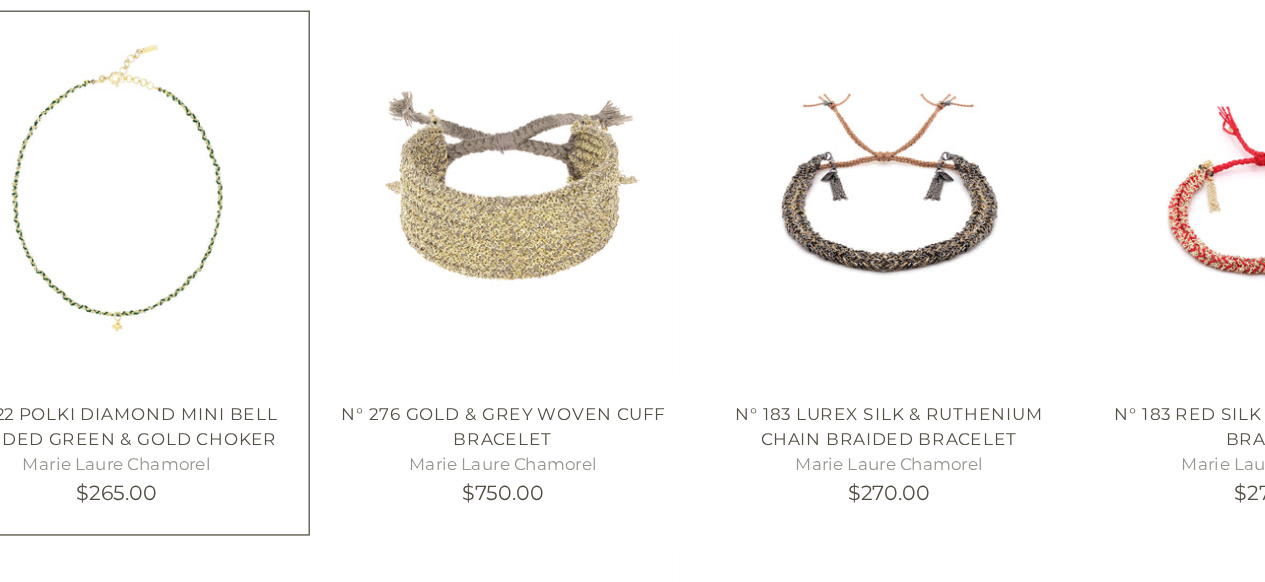click at bounding box center [0, 0] 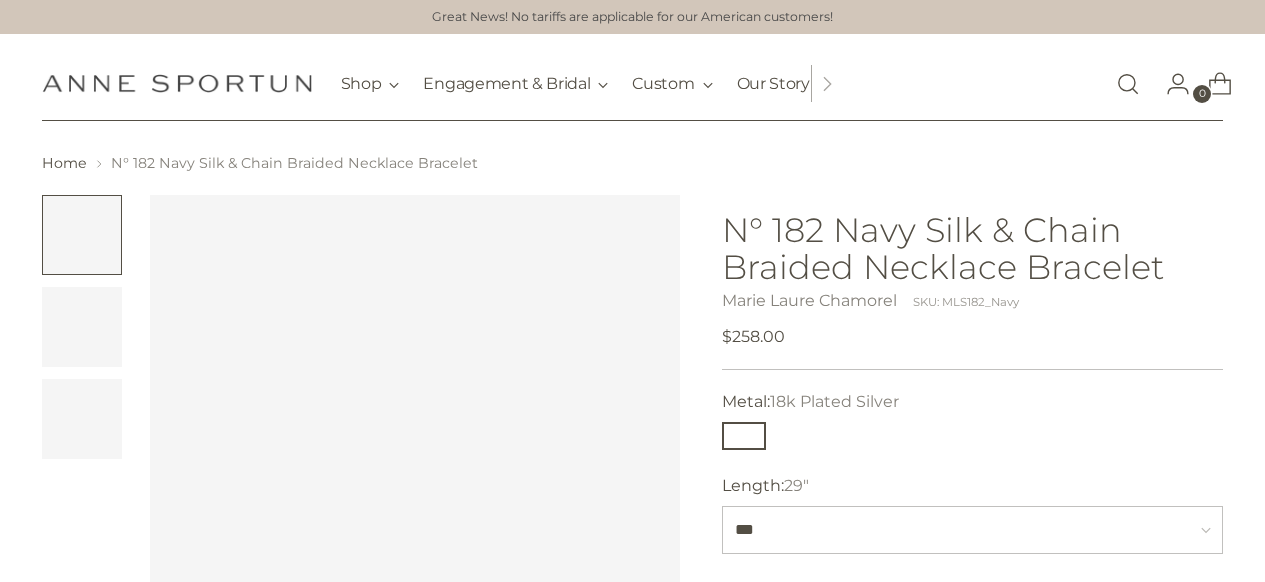 scroll, scrollTop: 0, scrollLeft: 0, axis: both 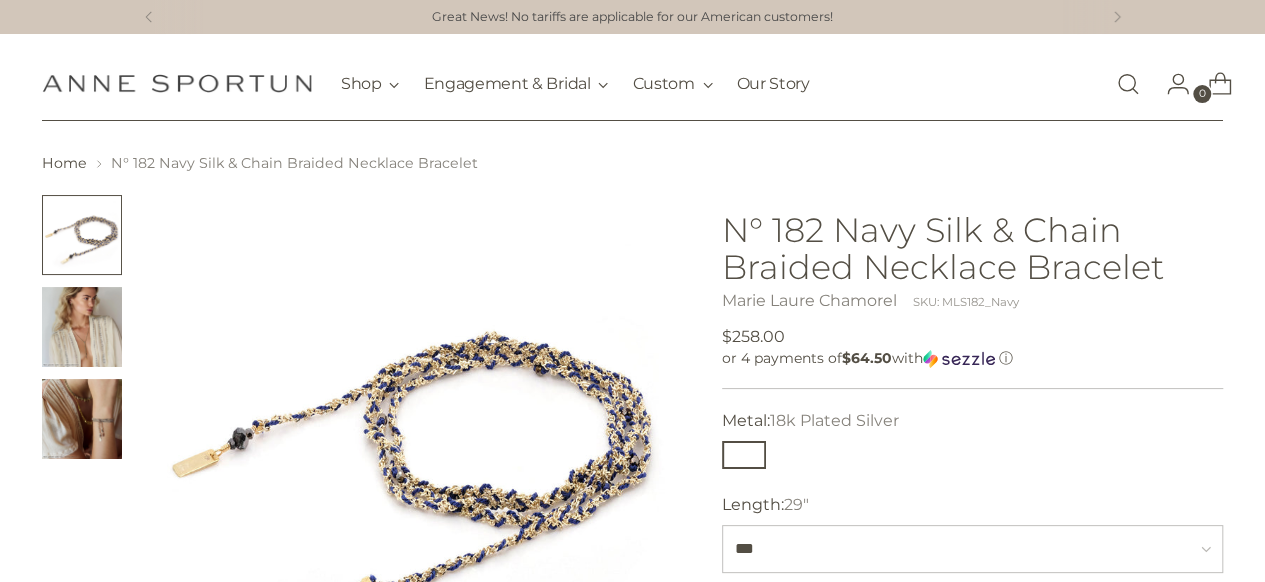 click at bounding box center [82, 419] 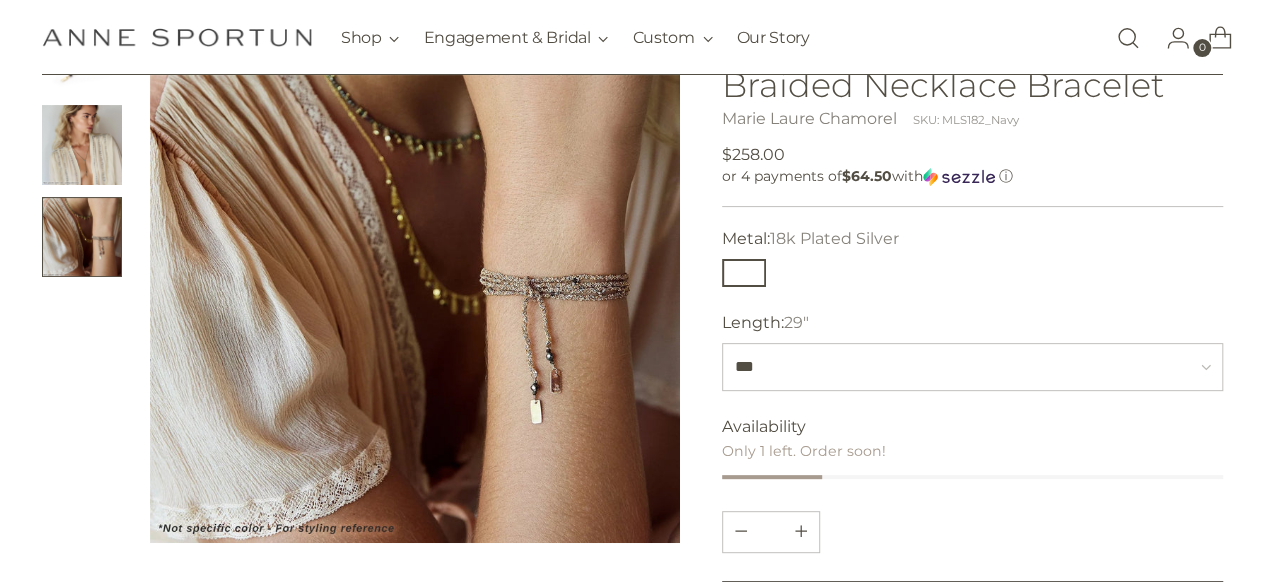 scroll, scrollTop: 180, scrollLeft: 0, axis: vertical 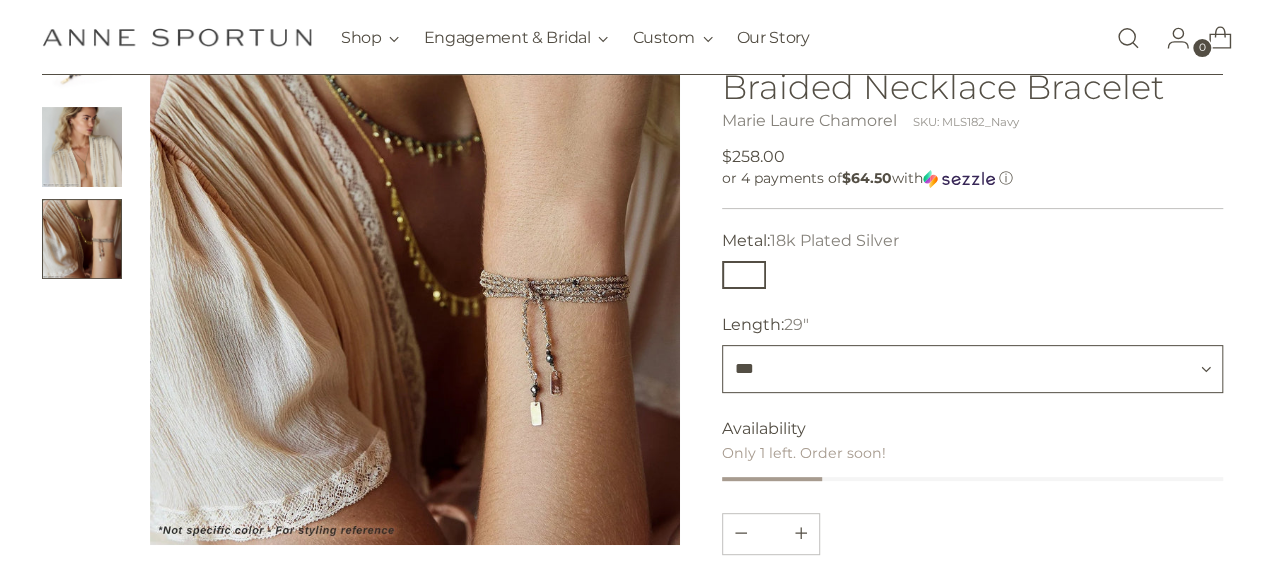 click on "***" at bounding box center (973, 369) 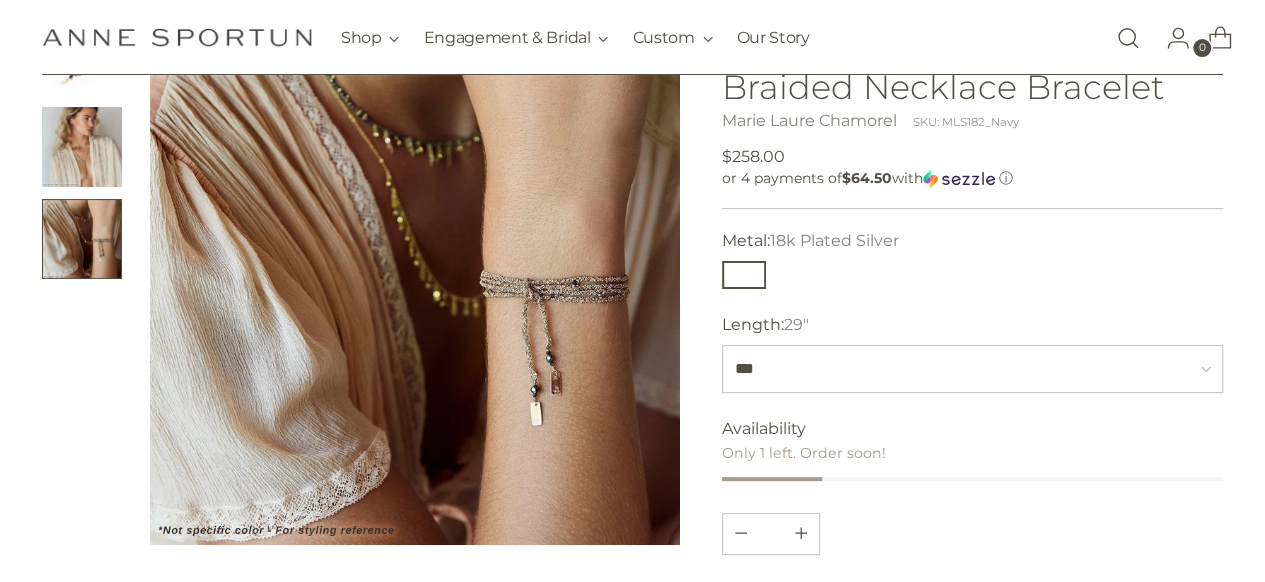 click at bounding box center [82, 147] 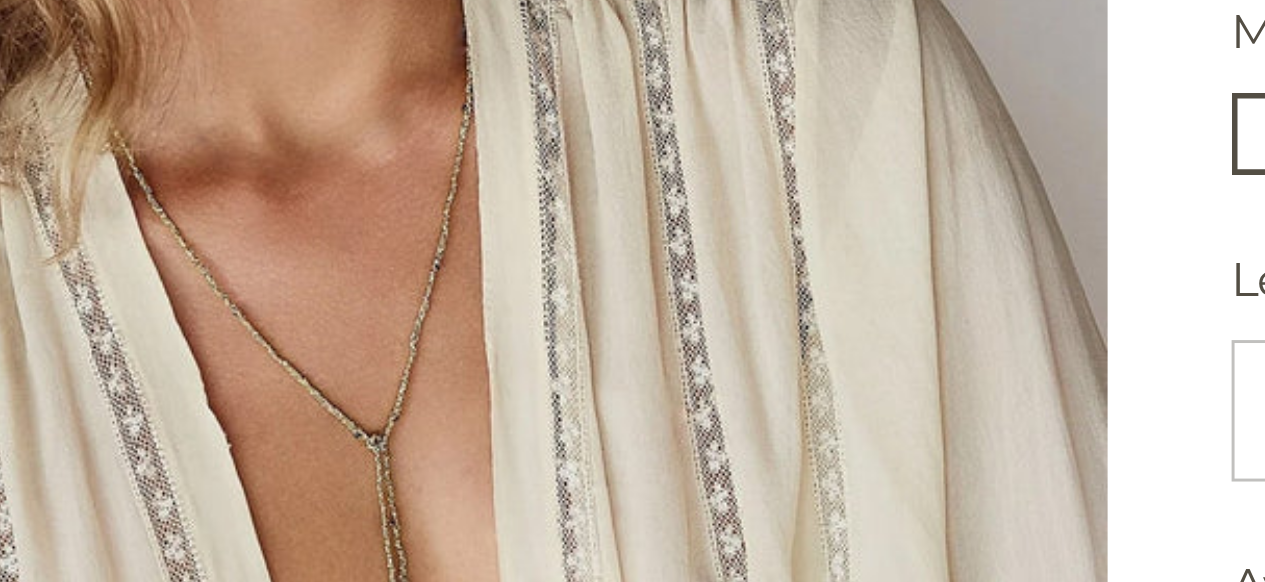 scroll, scrollTop: 180, scrollLeft: 0, axis: vertical 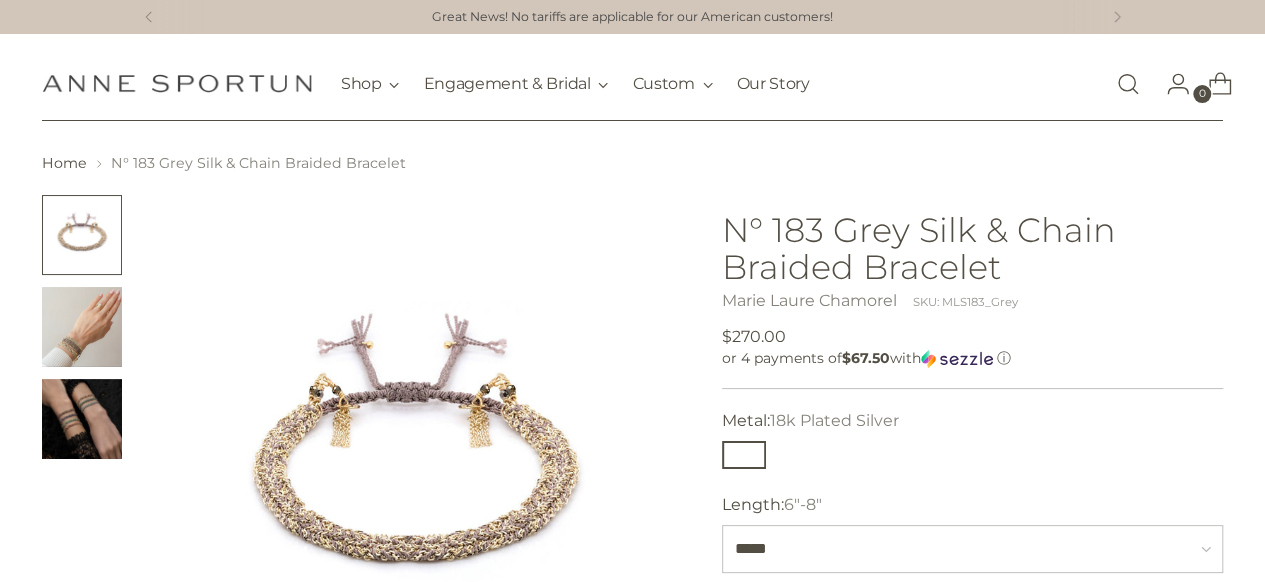 click at bounding box center [82, 419] 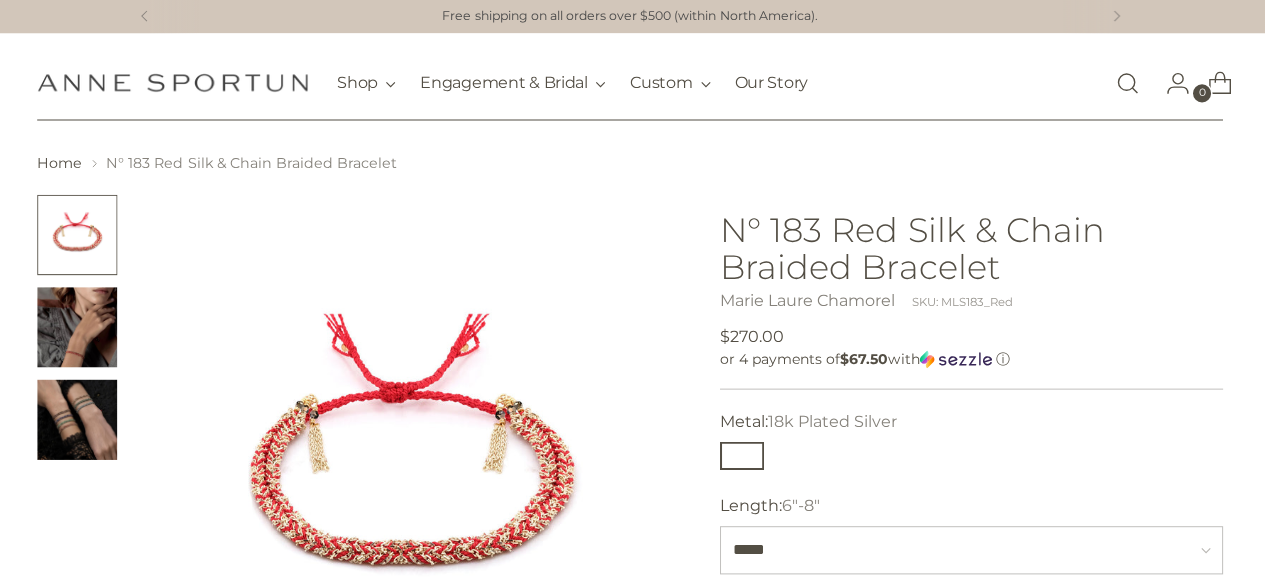 scroll, scrollTop: 0, scrollLeft: 0, axis: both 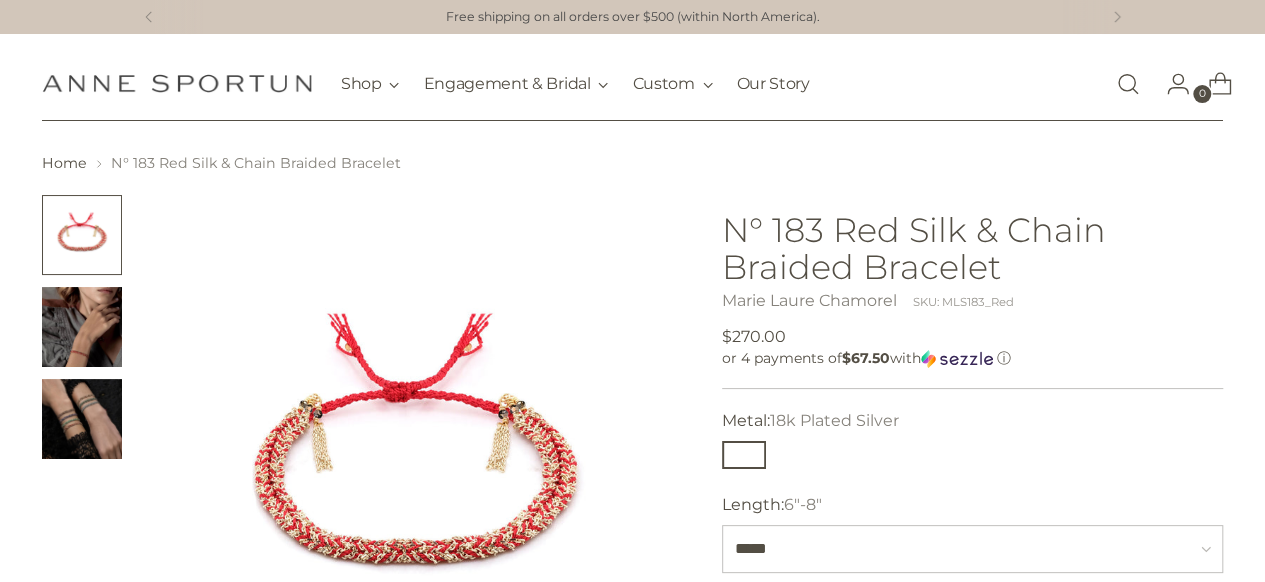 click at bounding box center (82, 327) 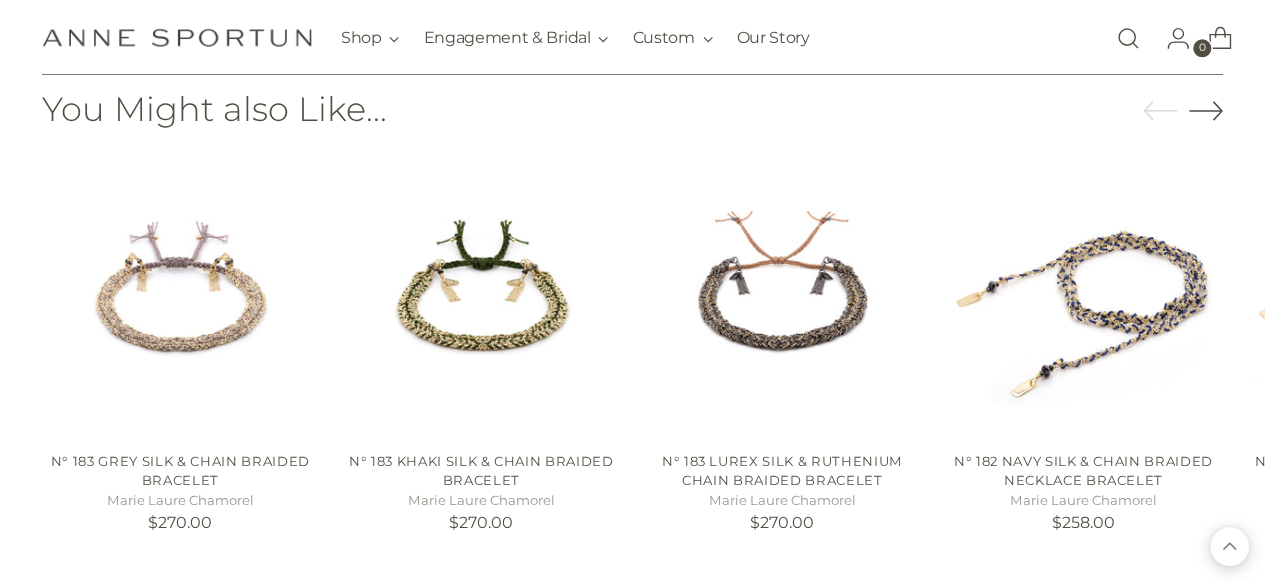 scroll, scrollTop: 1312, scrollLeft: 0, axis: vertical 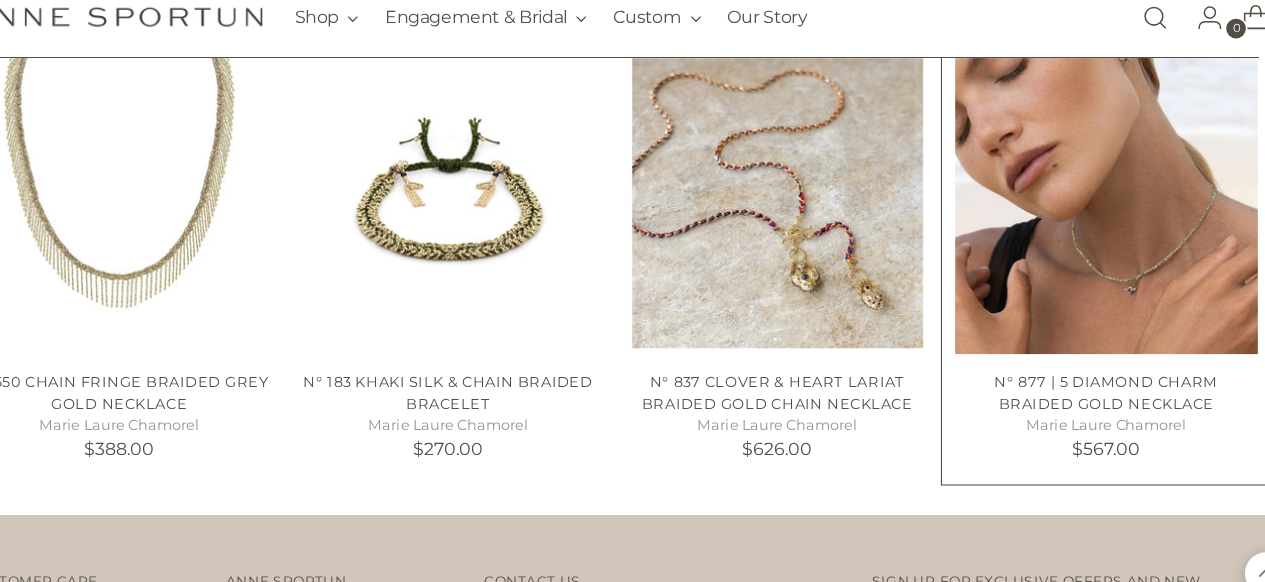 click at bounding box center (1083, 207) 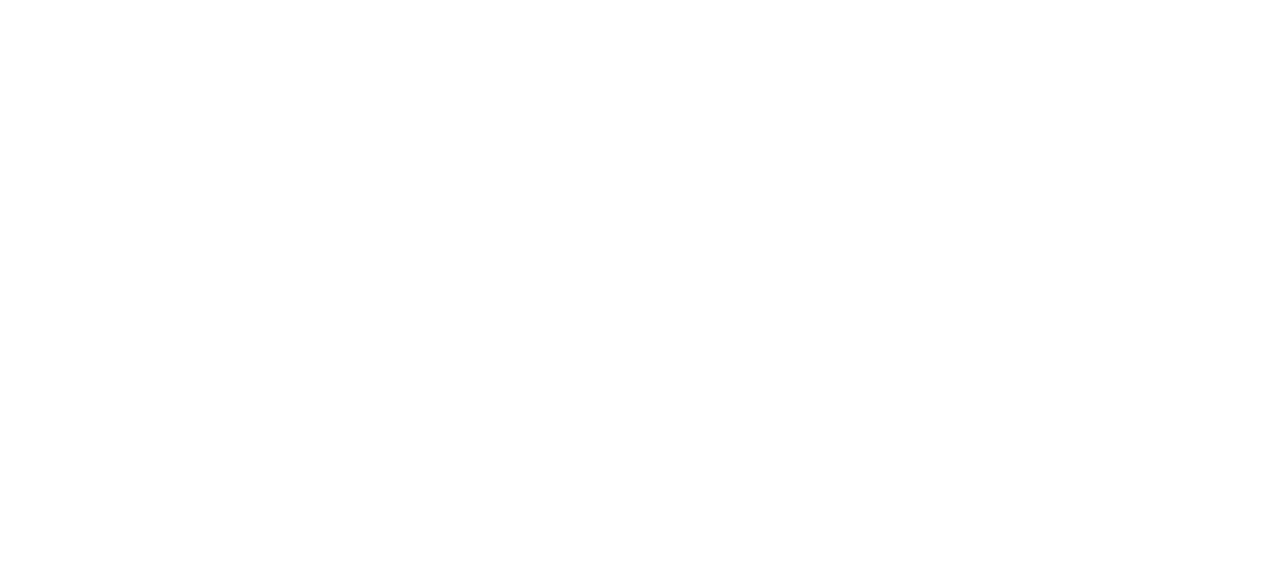 scroll, scrollTop: 0, scrollLeft: 0, axis: both 